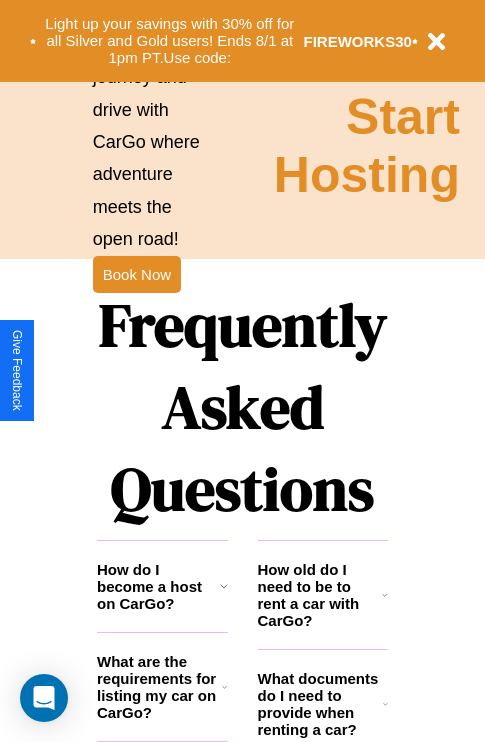 scroll, scrollTop: 2423, scrollLeft: 0, axis: vertical 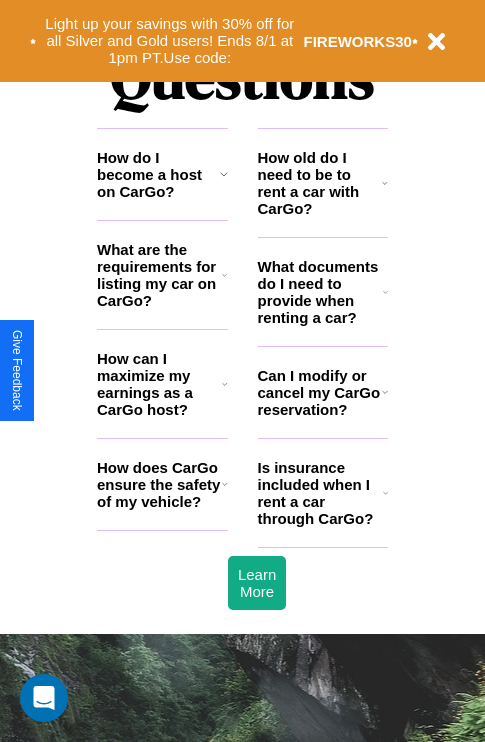 click on "How can I maximize my earnings as a CarGo host?" at bounding box center [159, 384] 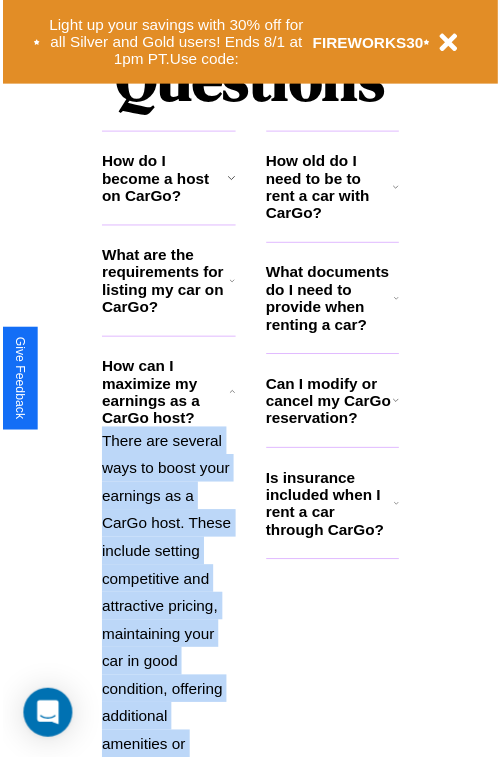 scroll, scrollTop: 2692, scrollLeft: 0, axis: vertical 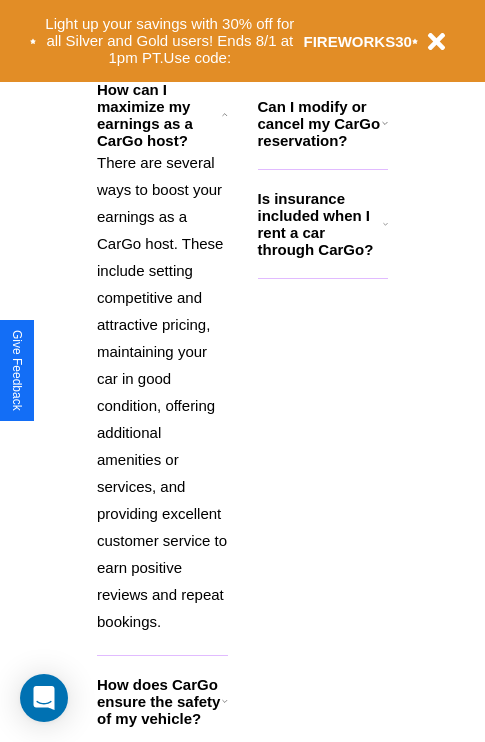 click 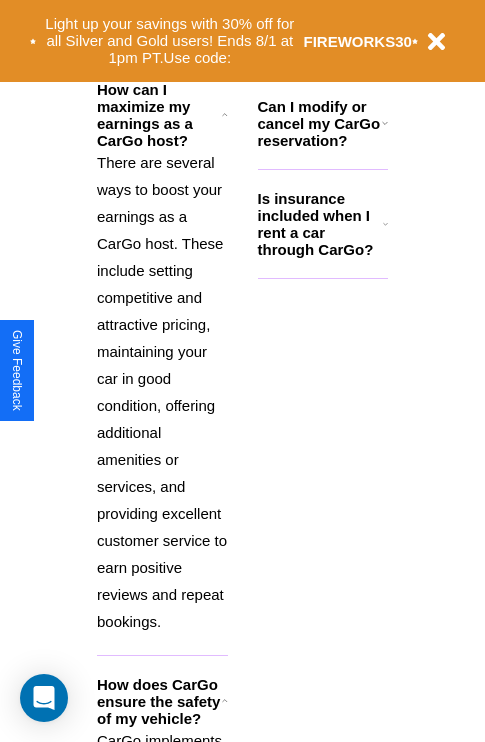 click 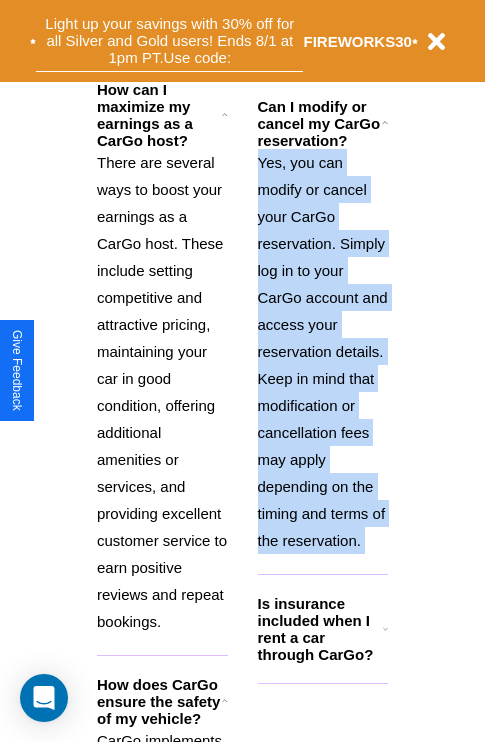 click on "Light up your savings with 30% off for all Silver and Gold users! Ends 8/1 at 1pm PT.  Use code:" at bounding box center (169, 41) 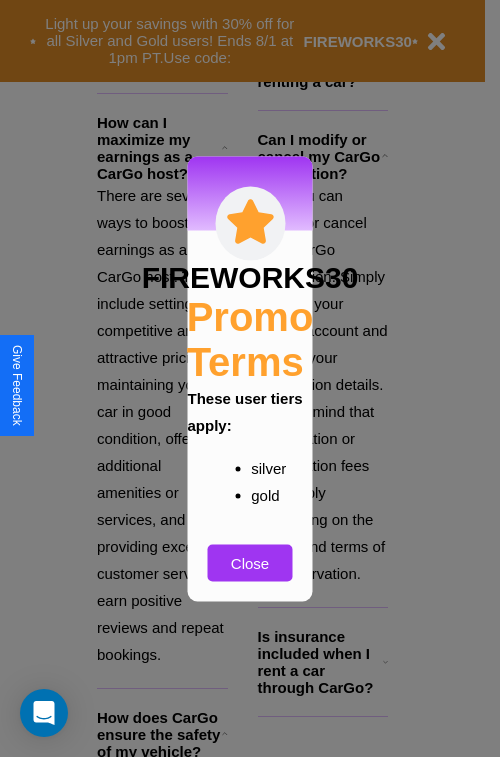 click at bounding box center [250, 378] 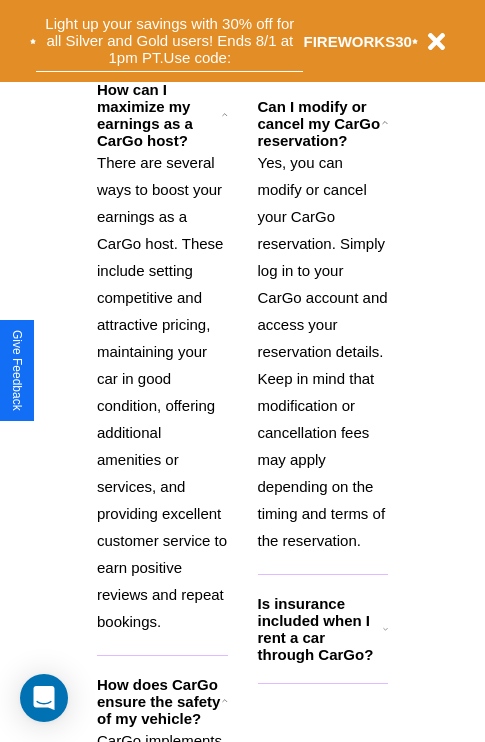click on "Light up your savings with 30% off for all Silver and Gold users! Ends 8/1 at 1pm PT.  Use code:" at bounding box center (169, 41) 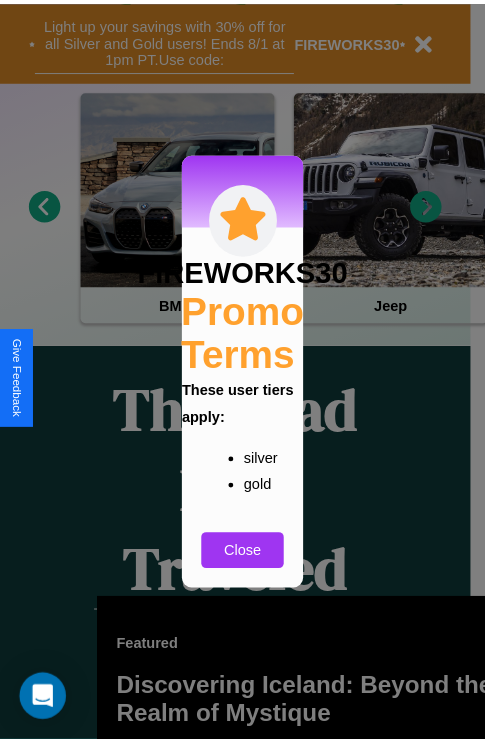 scroll, scrollTop: 301, scrollLeft: 0, axis: vertical 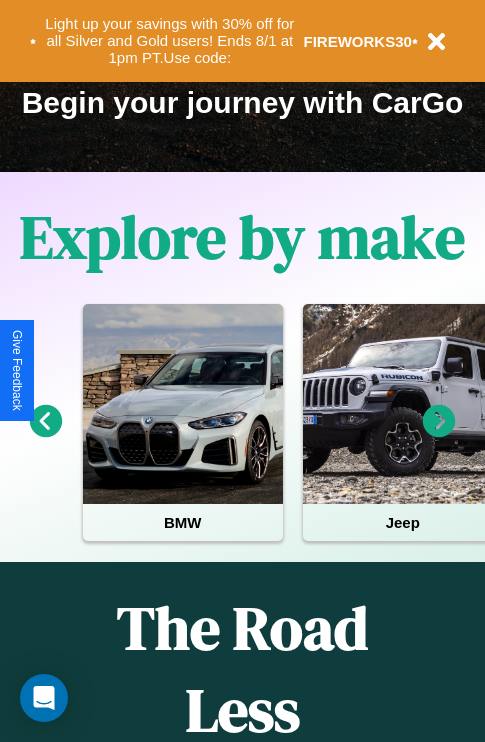 click 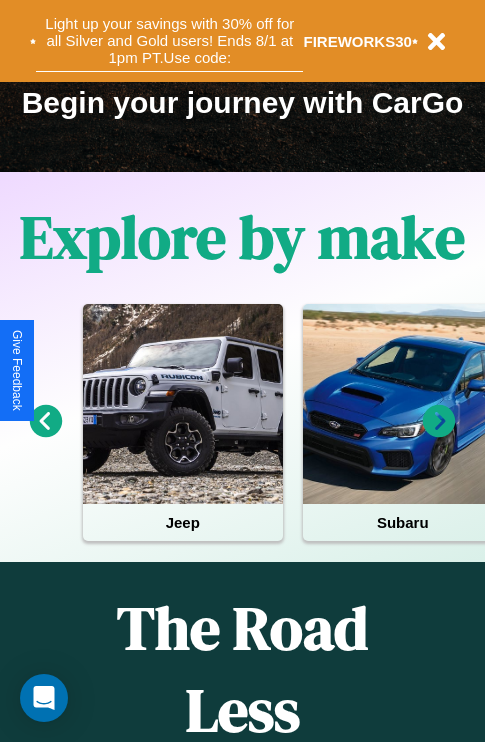 click on "Light up your savings with 30% off for all Silver and Gold users! Ends 8/1 at 1pm PT.  Use code:" at bounding box center [169, 41] 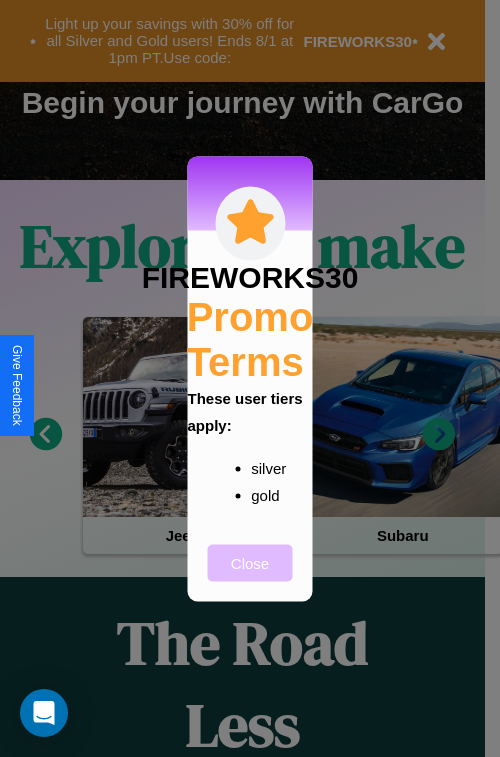 click on "Close" at bounding box center (250, 562) 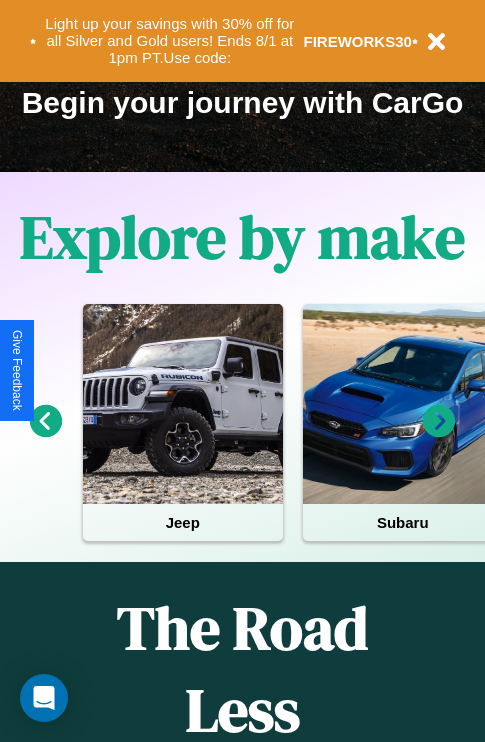 scroll, scrollTop: 0, scrollLeft: 0, axis: both 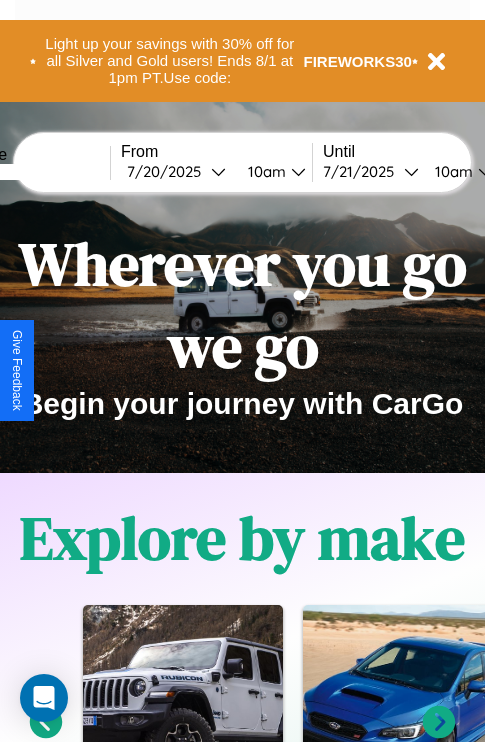 click at bounding box center [35, 172] 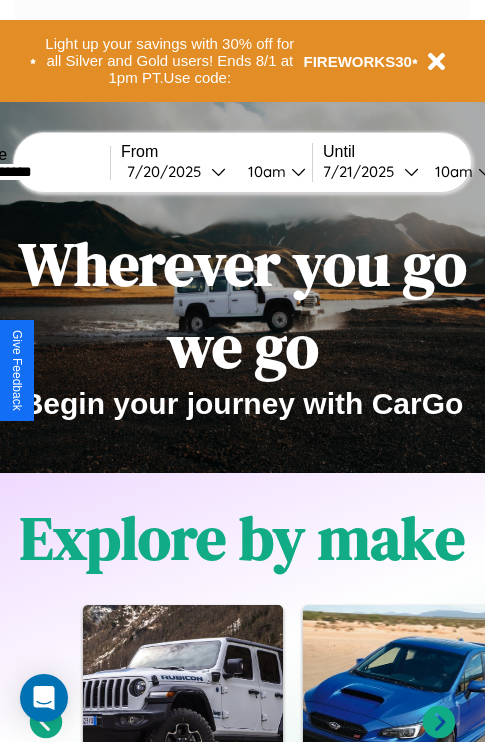 type on "**********" 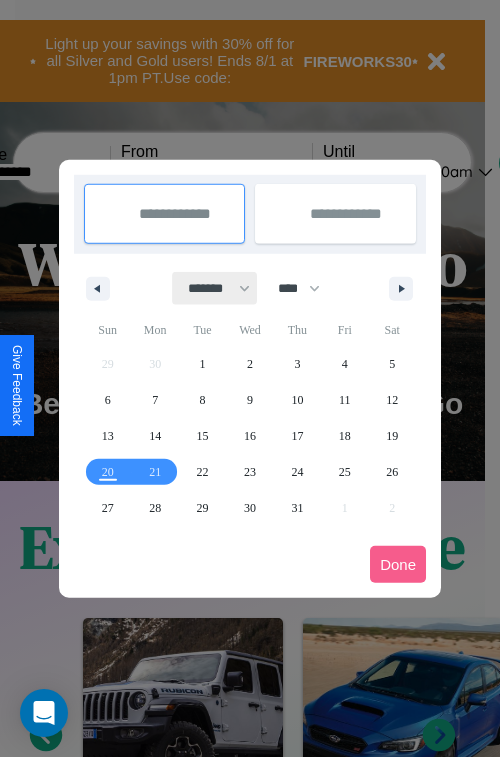 click on "******* ******** ***** ***** *** **** **** ****** ********* ******* ******** ********" at bounding box center [215, 288] 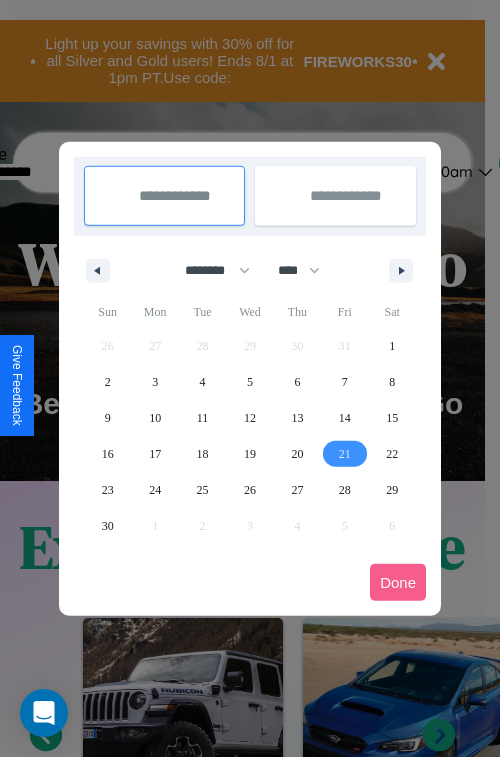 click on "21" at bounding box center [345, 454] 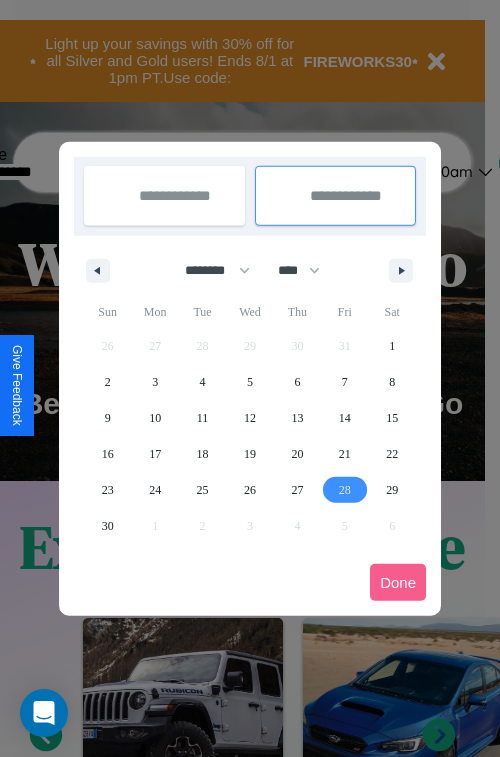 click on "28" at bounding box center [345, 490] 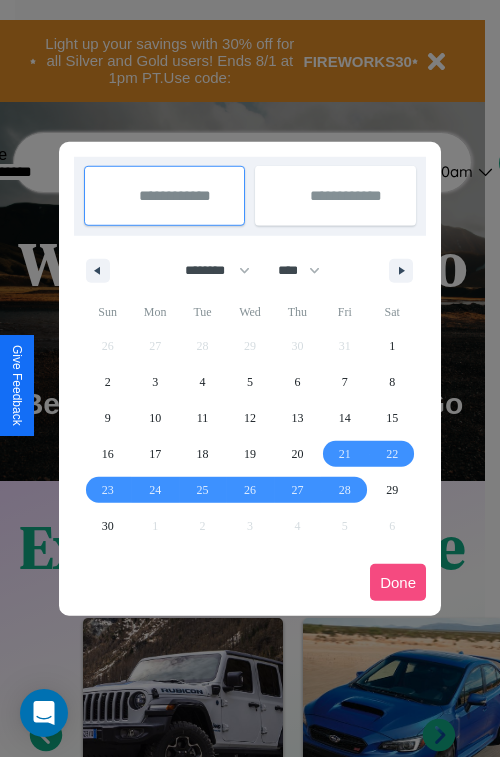 click on "Done" at bounding box center [398, 582] 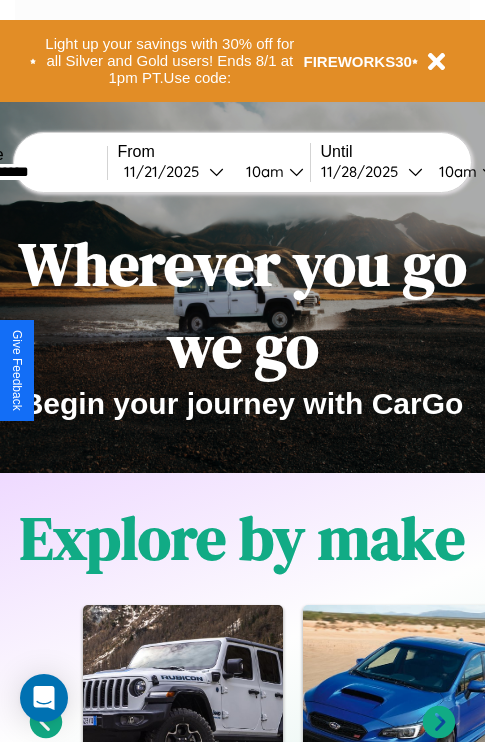 scroll, scrollTop: 0, scrollLeft: 78, axis: horizontal 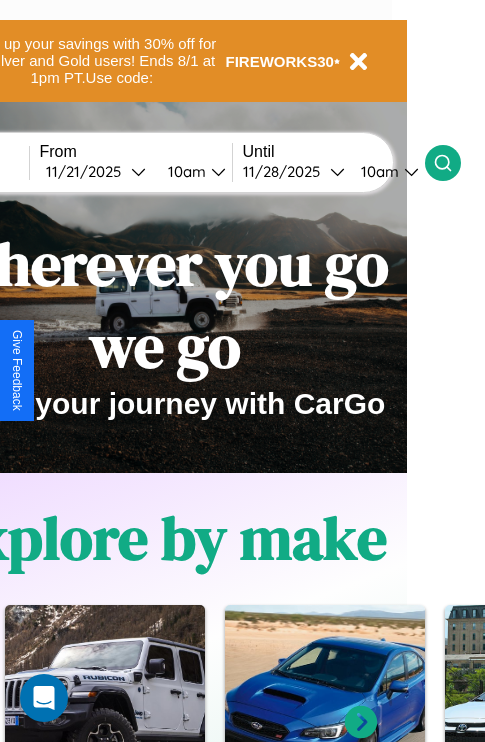 click 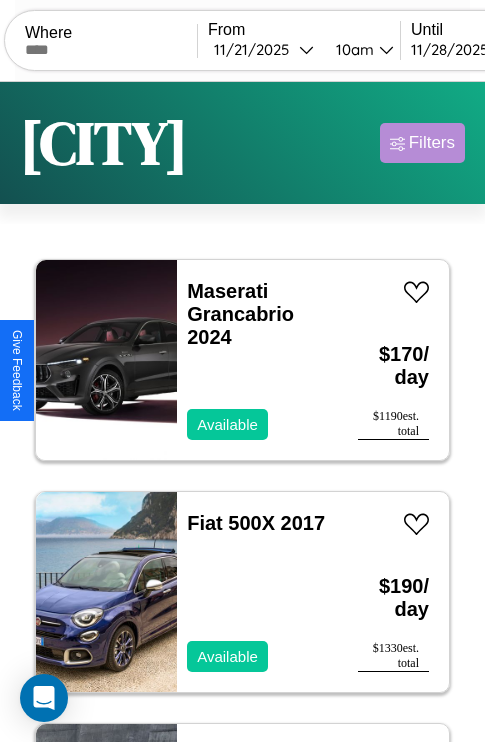click on "Filters" at bounding box center (432, 143) 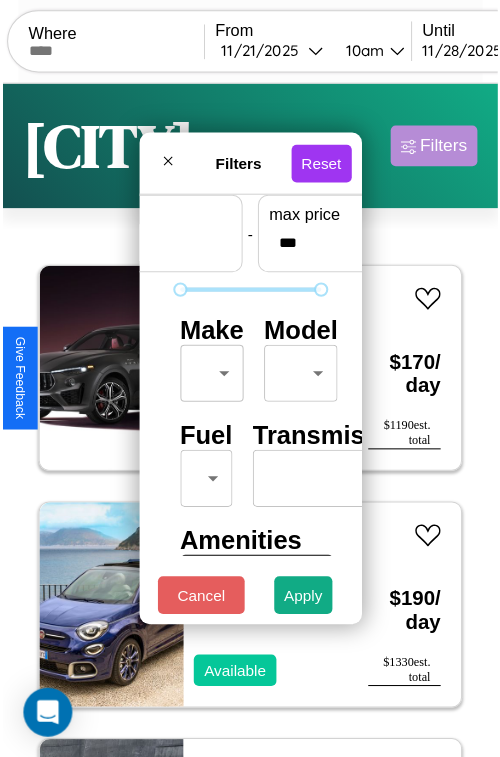 scroll, scrollTop: 59, scrollLeft: 0, axis: vertical 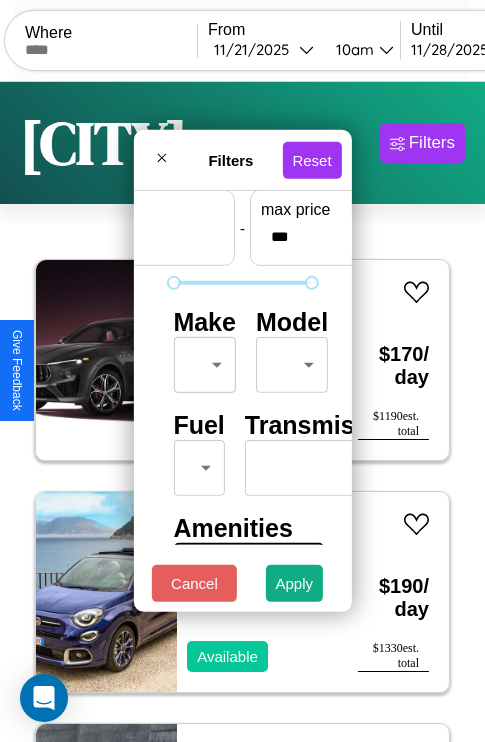 click on "CarGo Where From 11 / 21 / 2025 10am Until 11 / 28 / 2025 10am Become a Host Login Sign Up Philadelphia Filters 159  cars in this area These cars can be picked up in this city. Maserati   Grancabrio   2024 Available $ 170  / day $ 1190  est. total Fiat   500X   2017 Available $ 190  / day $ 1330  est. total Mazda   B-Series   2022 Unavailable $ 110  / day $ 770  est. total Nissan   NISSAN Z   2019 Available $ 60  / day $ 420  est. total Mercedes   GLK-Class   2020 Available $ 180  / day $ 1260  est. total Lexus   RX   2016 Available $ 140  / day $ 980  est. total Bentley   Arnage   2018 Unavailable $ 130  / day $ 910  est. total Chevrolet   C7   2016 Available $ 50  / day $ 350  est. total Honda   Sportrax   2014 Available $ 130  / day $ 910  est. total Chevrolet   3500HG   2024 Available $ 160  / day $ 1120  est. total Maserati   Granturismo   2020 Available $ 120  / day $ 840  est. total Fiat   500L   2018 Unavailable $ 190  / day $ 1330  est. total Maserati   TC   2017 Available $ 140  / day $ 980 Fiat" at bounding box center (242, 412) 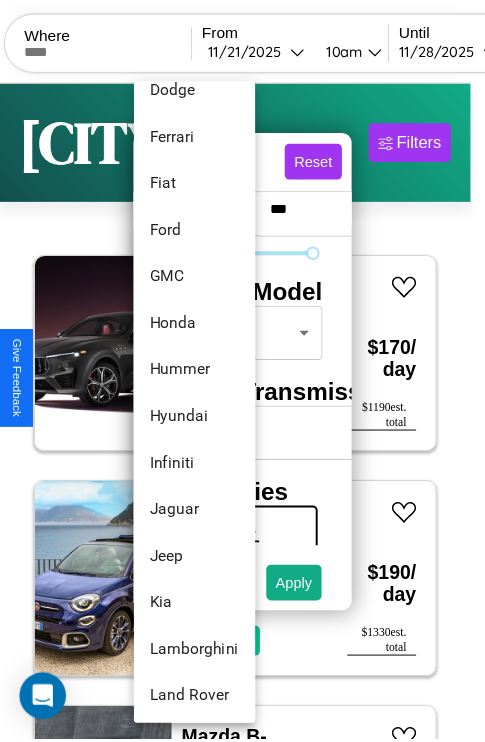 scroll, scrollTop: 566, scrollLeft: 0, axis: vertical 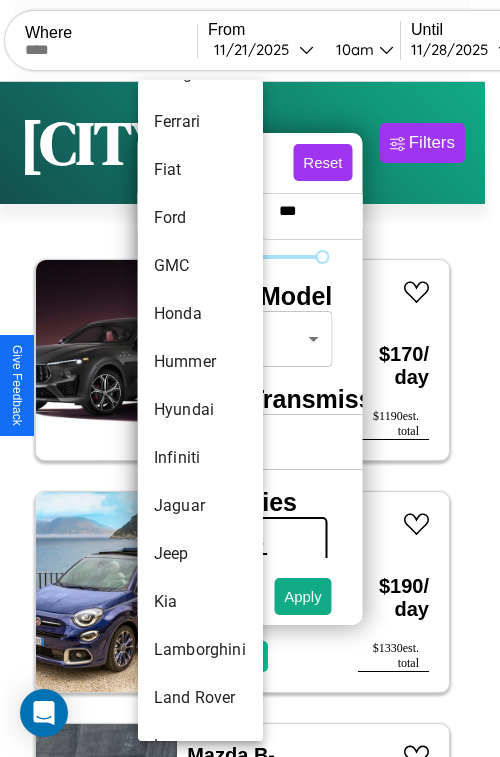 click on "Hyundai" at bounding box center (200, 410) 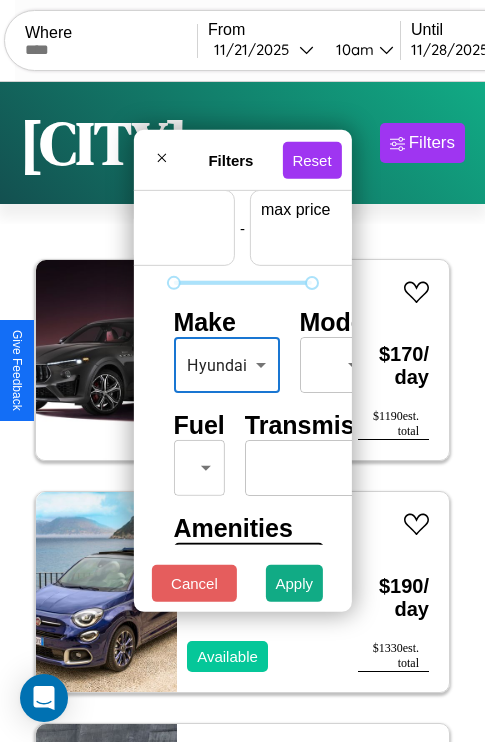 scroll, scrollTop: 59, scrollLeft: 124, axis: both 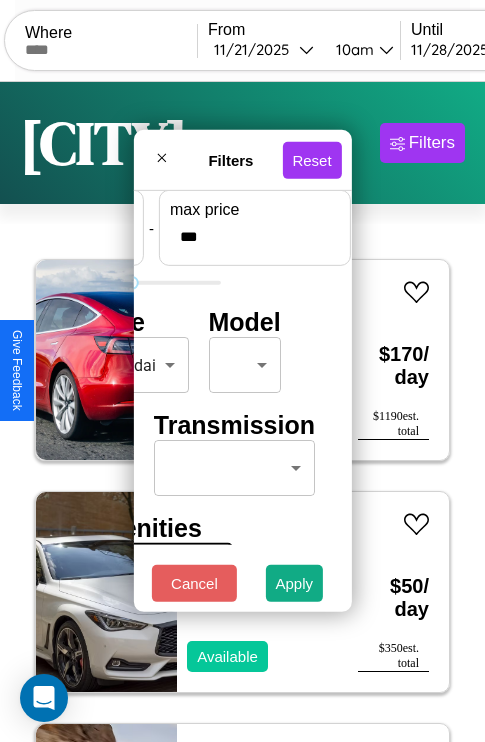type on "***" 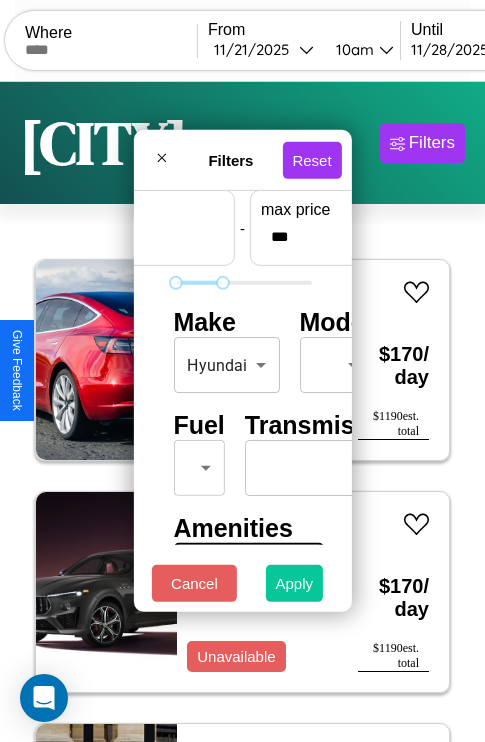 type on "*" 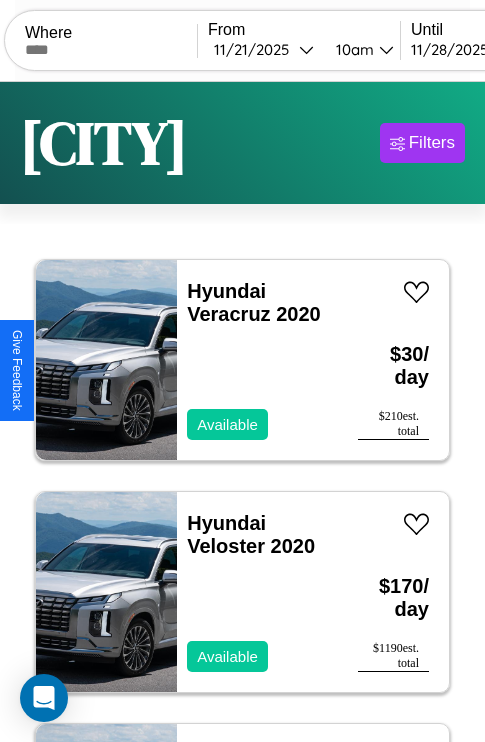 scroll, scrollTop: 95, scrollLeft: 0, axis: vertical 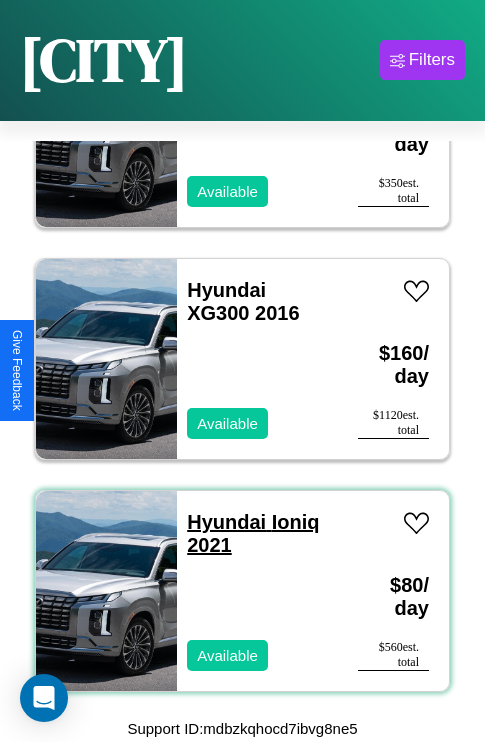 click on "Hyundai   Ioniq   2021" at bounding box center (253, 533) 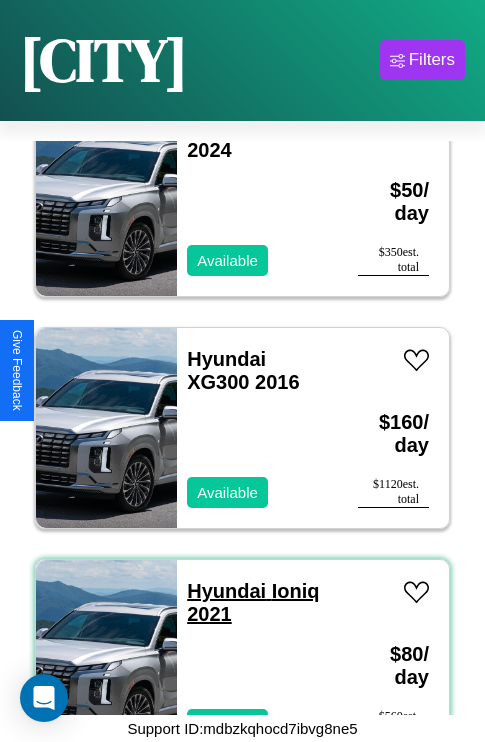 scroll, scrollTop: 539, scrollLeft: 0, axis: vertical 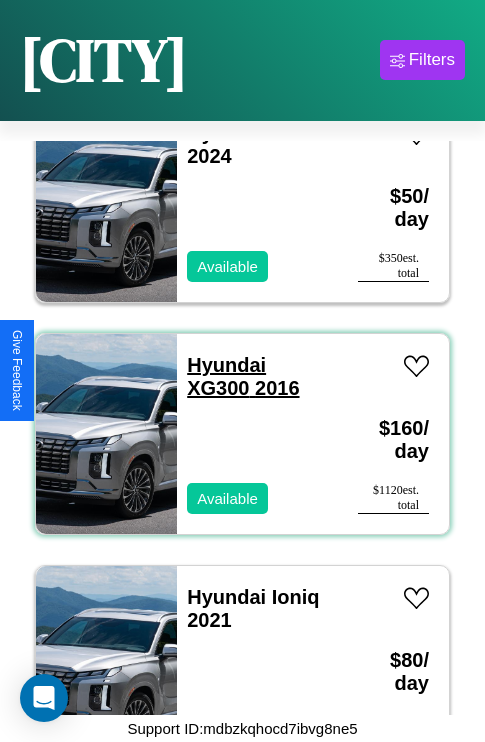 click on "Hyundai   XG300   2016" at bounding box center [243, 376] 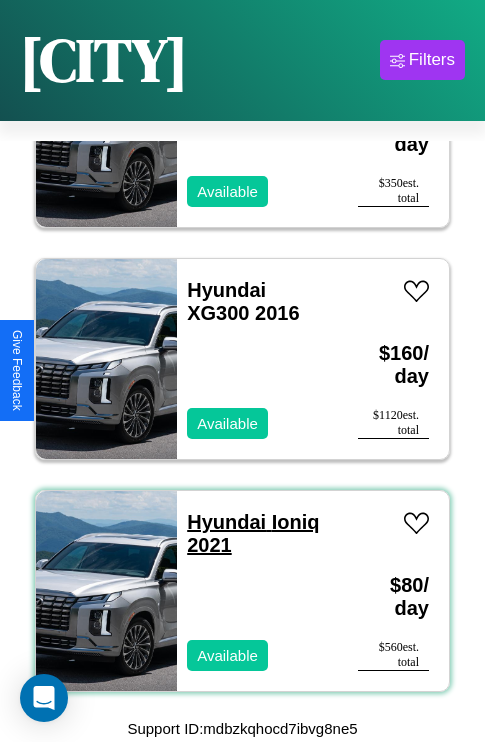 click on "Hyundai   Ioniq   2021" at bounding box center [253, 533] 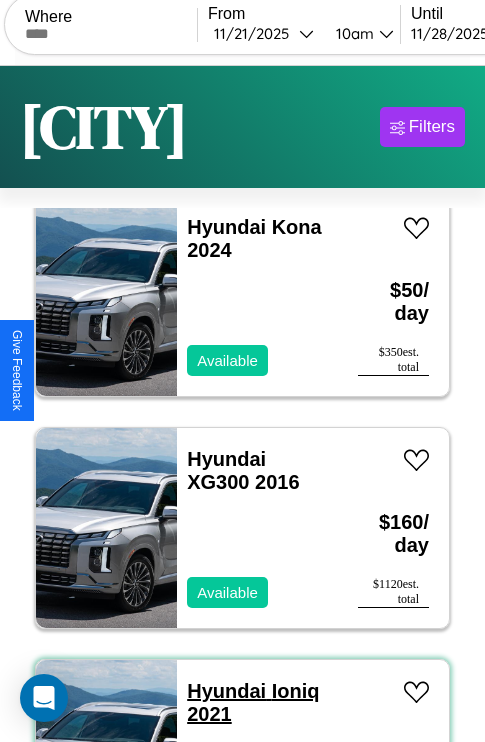 scroll, scrollTop: 0, scrollLeft: 0, axis: both 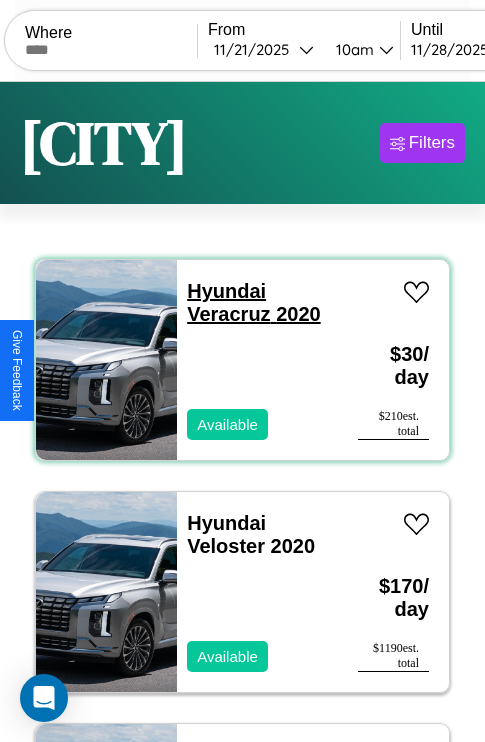 click on "Hyundai   Veracruz   2020" at bounding box center (253, 302) 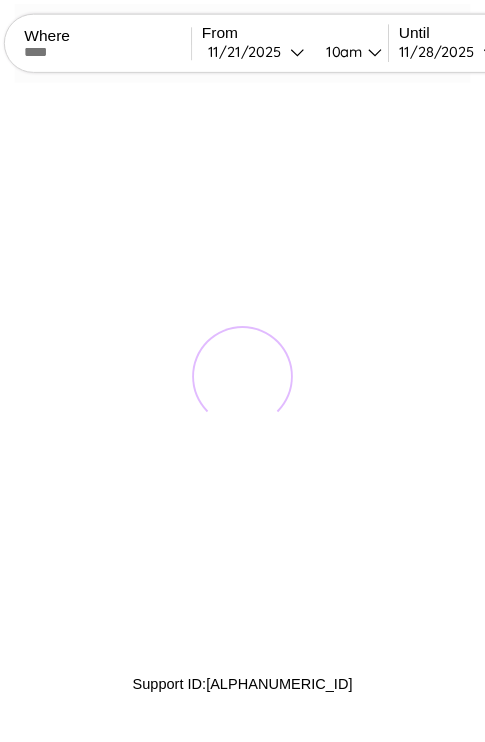 scroll, scrollTop: 0, scrollLeft: 0, axis: both 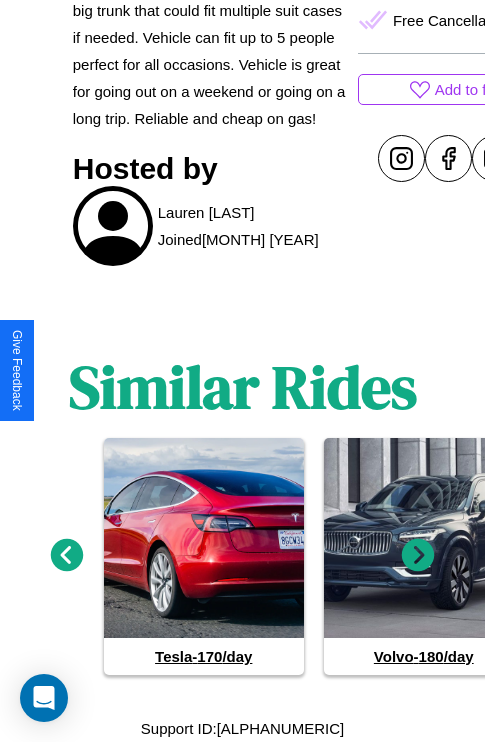 click 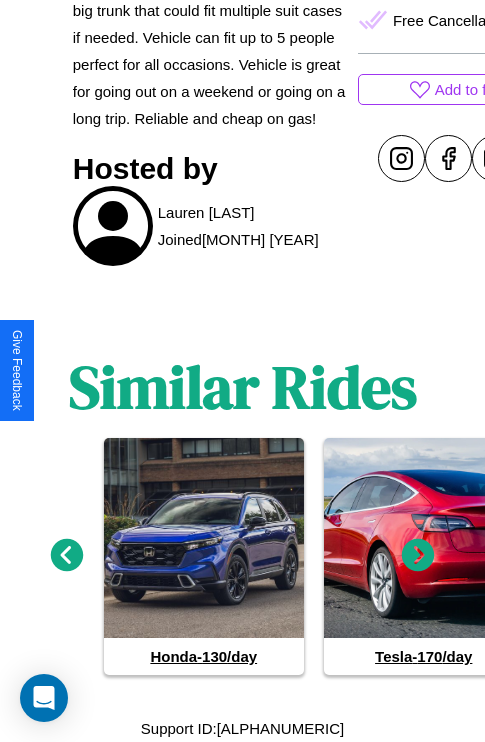click 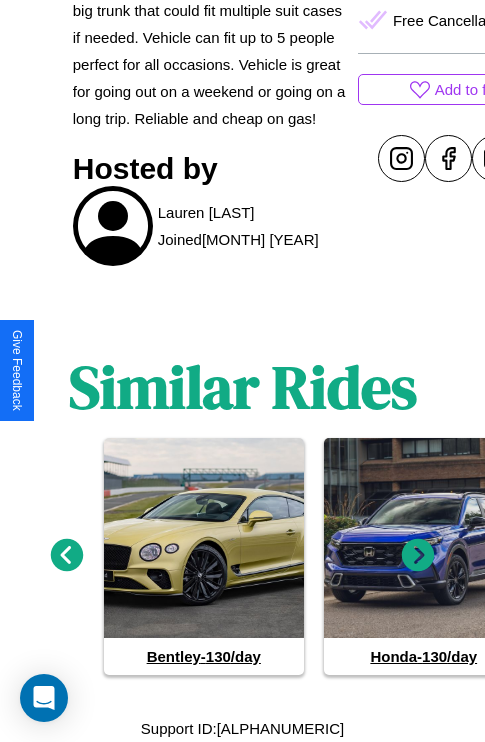 click 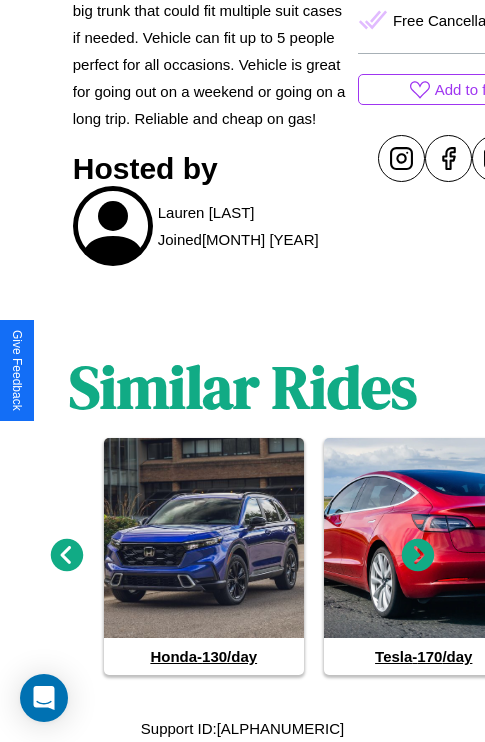 click 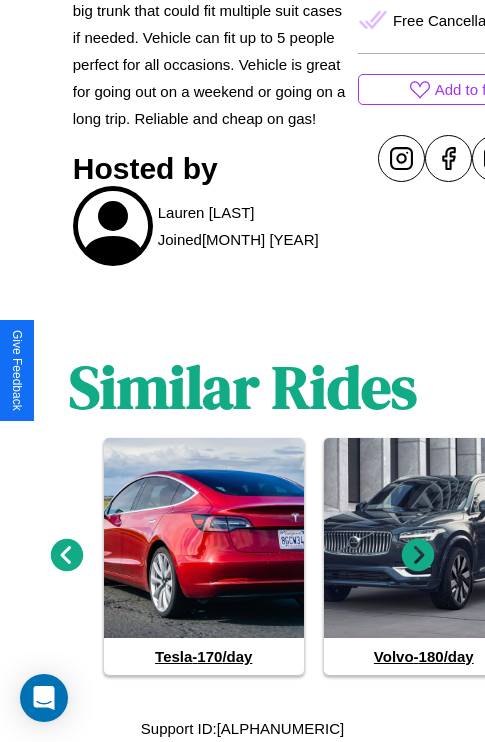 click 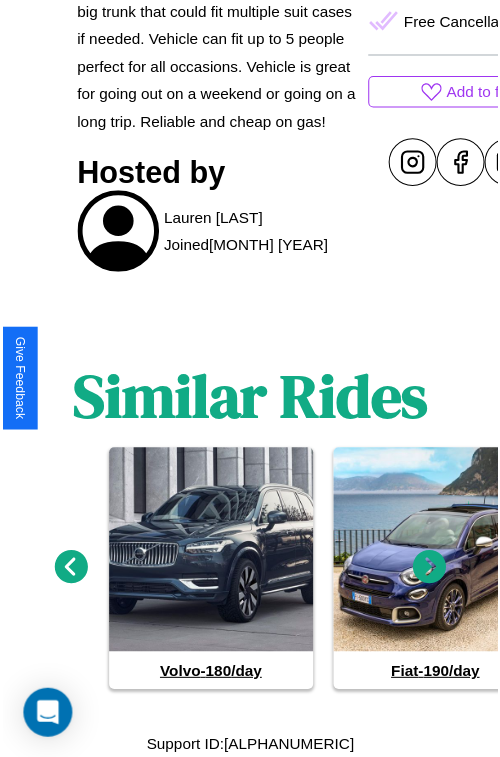 scroll, scrollTop: 183, scrollLeft: 84, axis: both 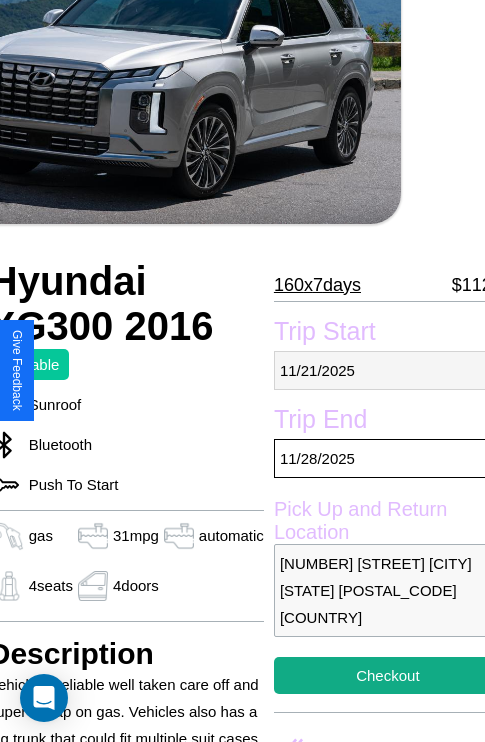 click on "[MONTH] / [DAY] / [YEAR]" at bounding box center [388, 370] 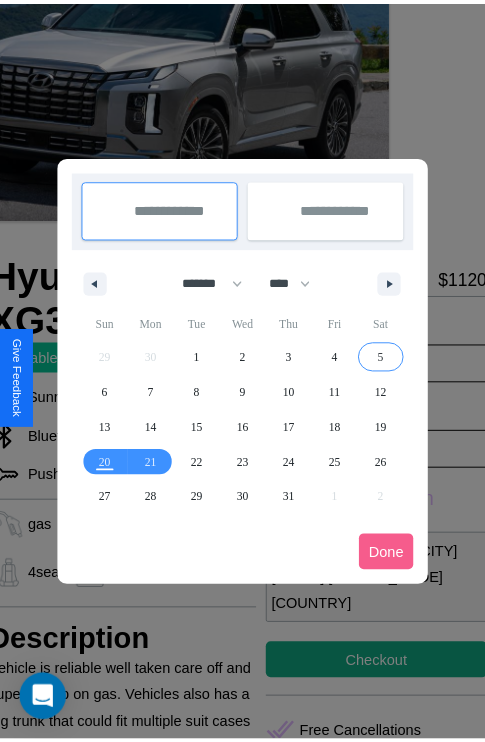 scroll, scrollTop: 0, scrollLeft: 84, axis: horizontal 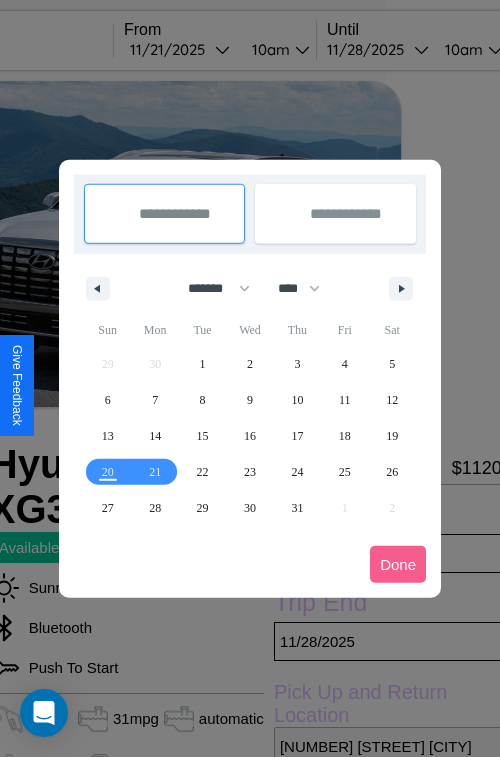 click at bounding box center (250, 378) 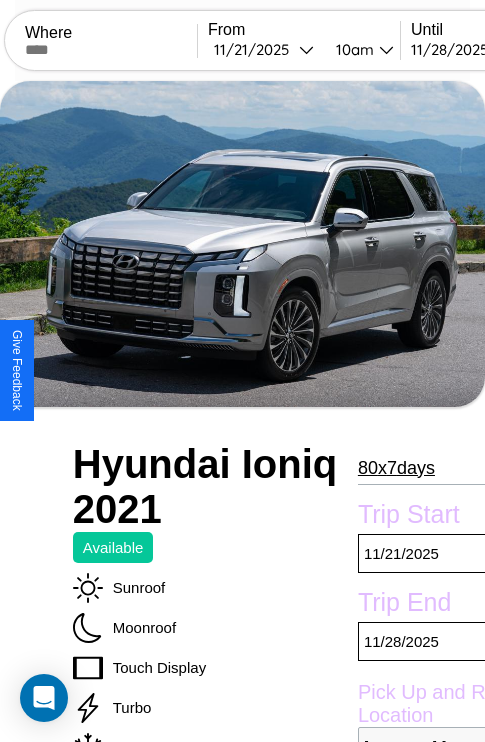 scroll, scrollTop: 699, scrollLeft: 64, axis: both 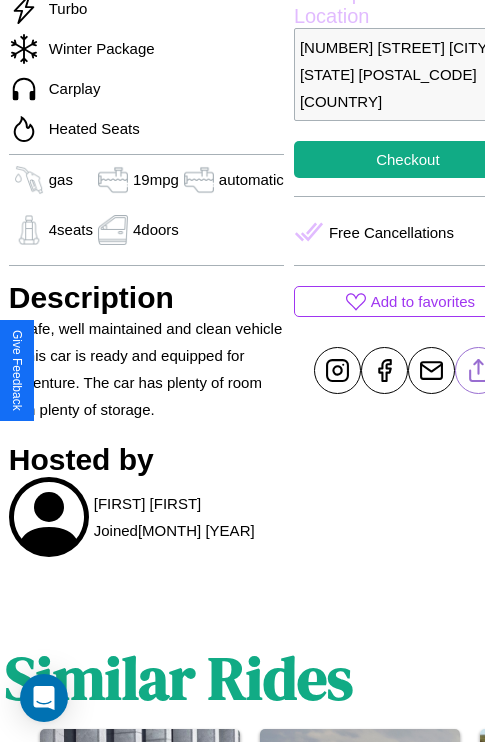 click 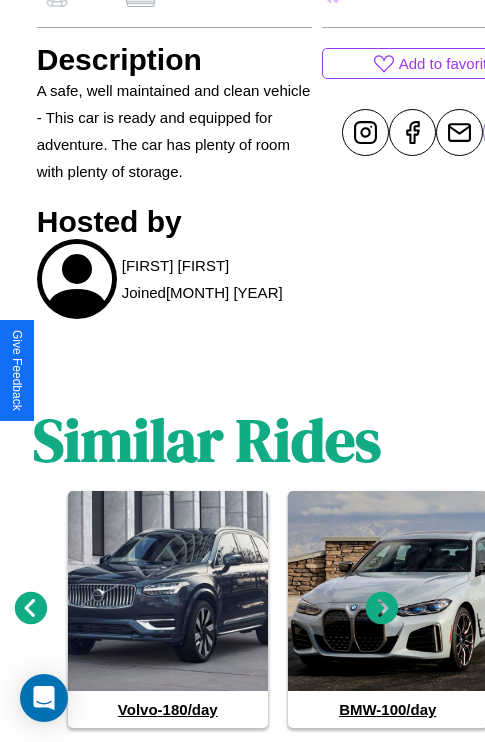 scroll, scrollTop: 990, scrollLeft: 30, axis: both 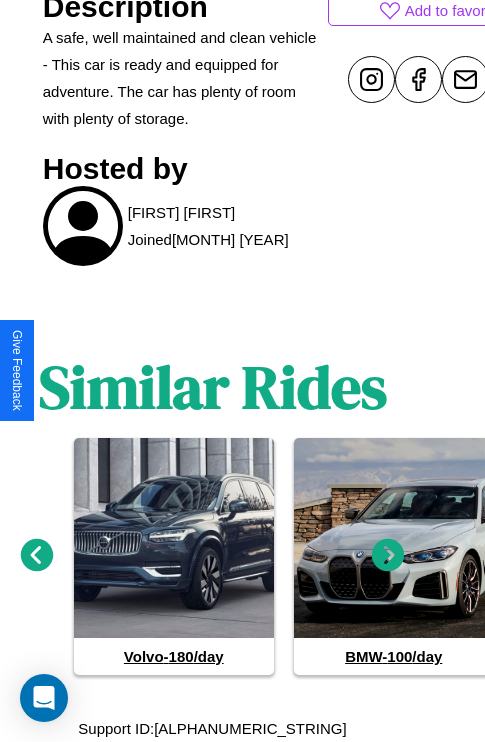 click 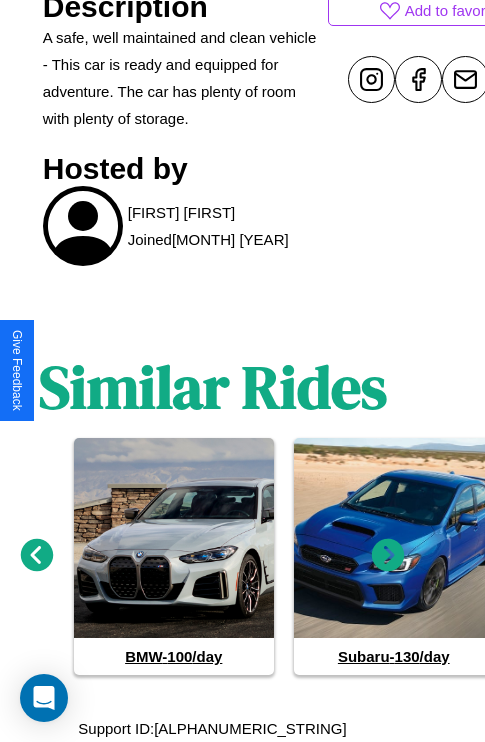 click 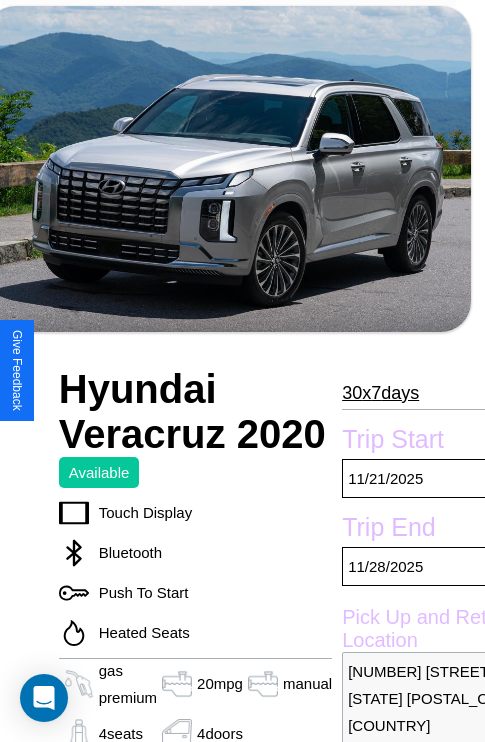 scroll, scrollTop: 488, scrollLeft: 91, axis: both 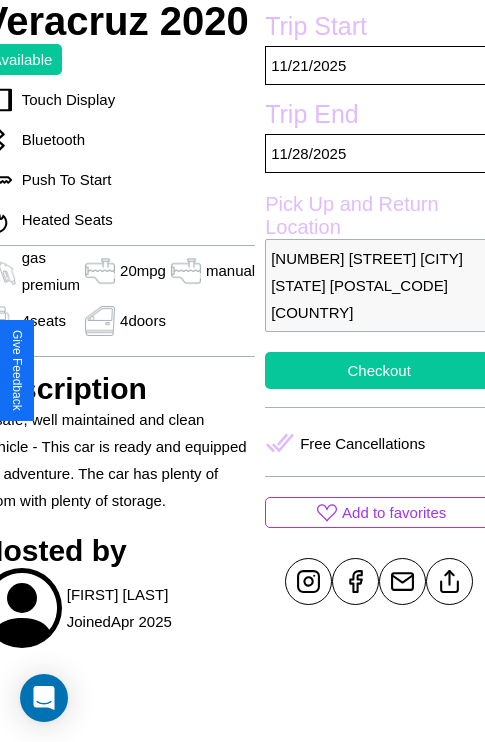 click on "Checkout" at bounding box center [379, 370] 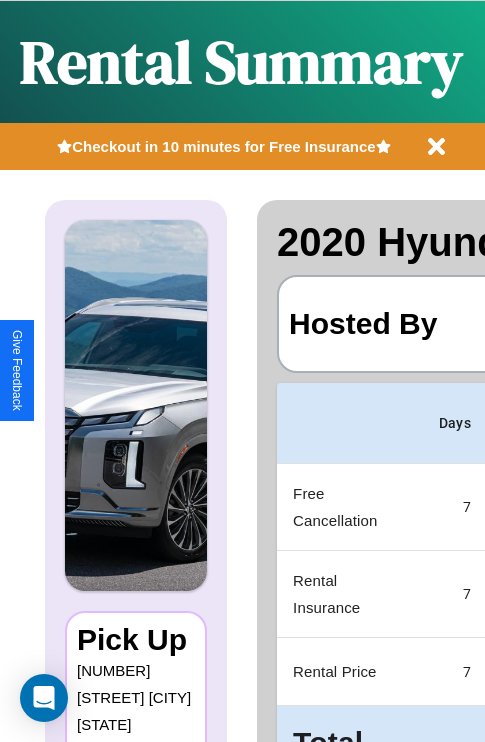 scroll, scrollTop: 0, scrollLeft: 397, axis: horizontal 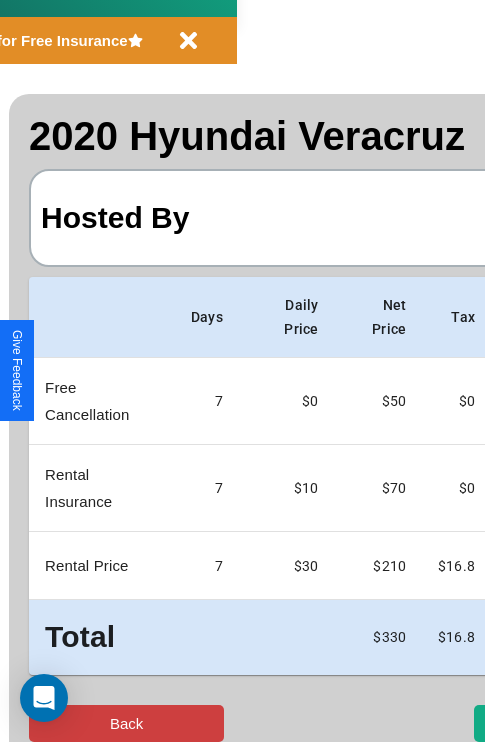 click on "Back" at bounding box center [126, 723] 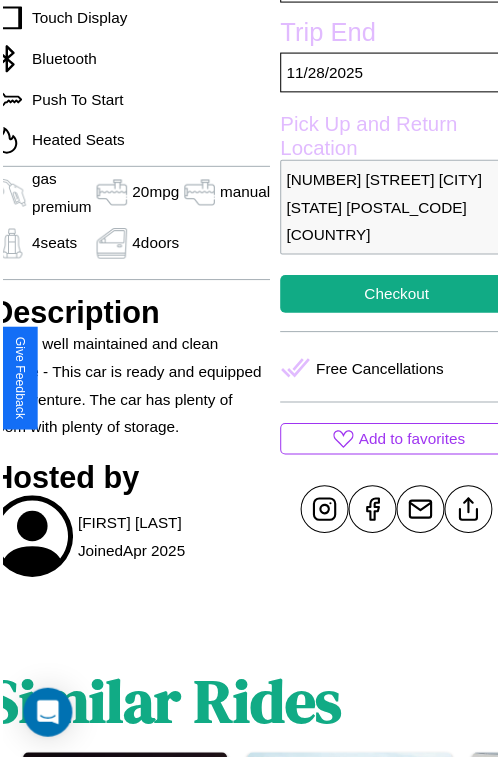 scroll, scrollTop: 619, scrollLeft: 91, axis: both 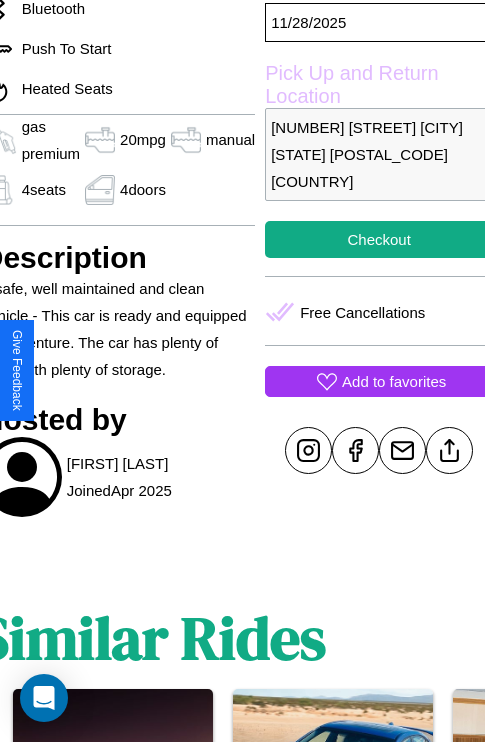 click on "Add to favorites" at bounding box center [394, 381] 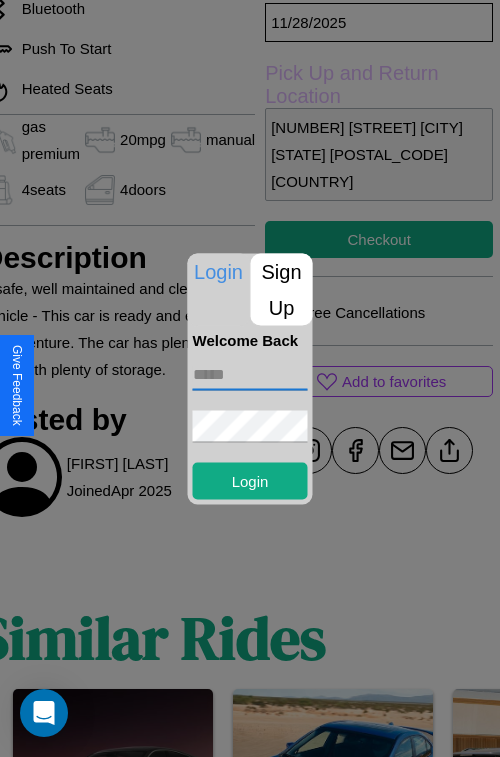 click at bounding box center [250, 374] 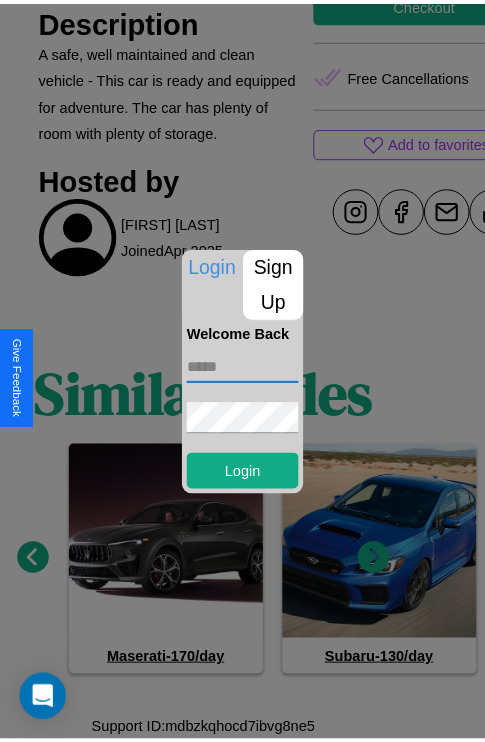 scroll, scrollTop: 900, scrollLeft: 30, axis: both 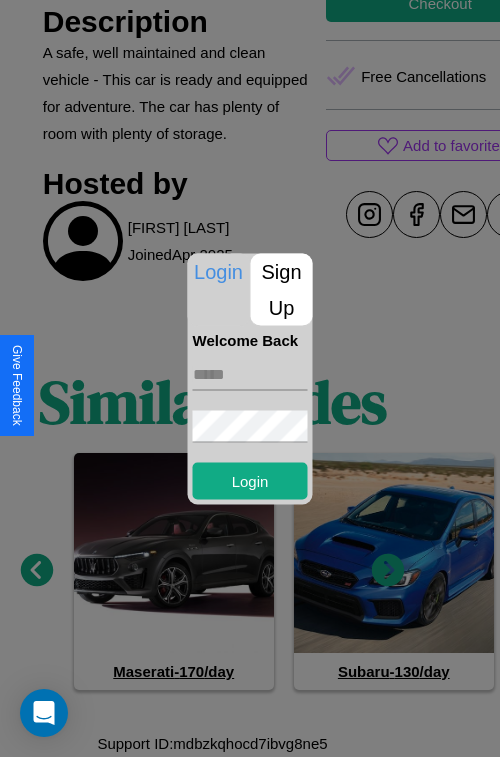 click at bounding box center [250, 378] 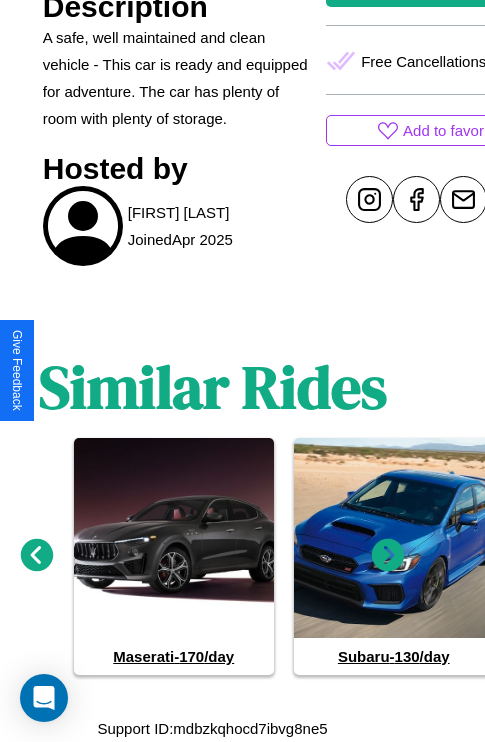 click 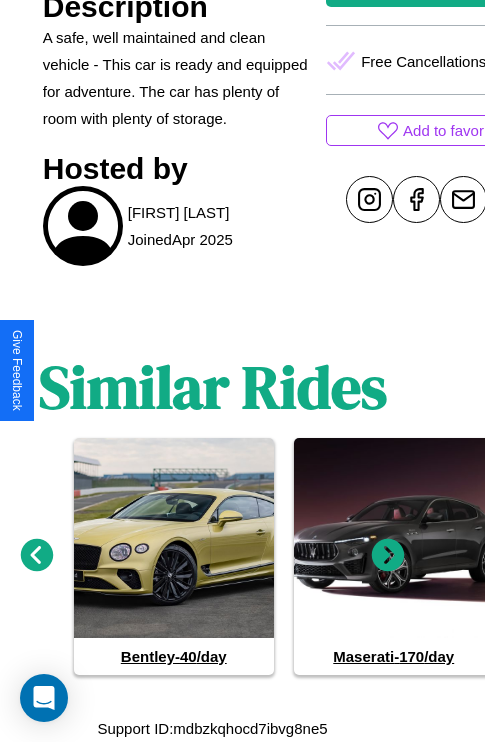 click 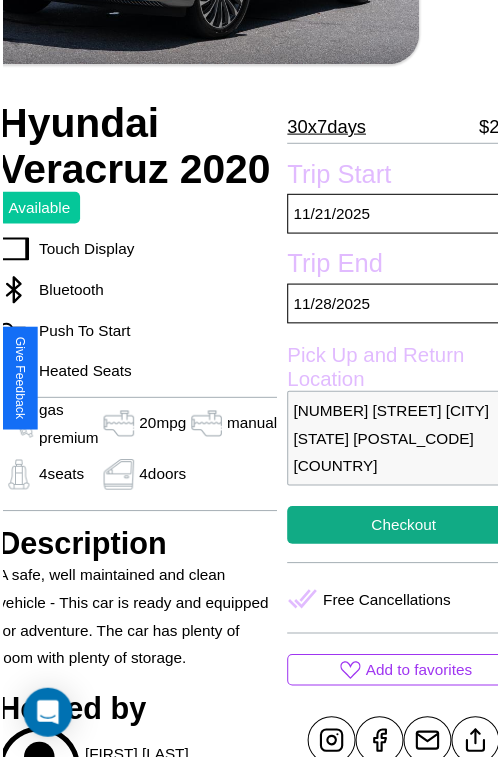 scroll, scrollTop: 183, scrollLeft: 91, axis: both 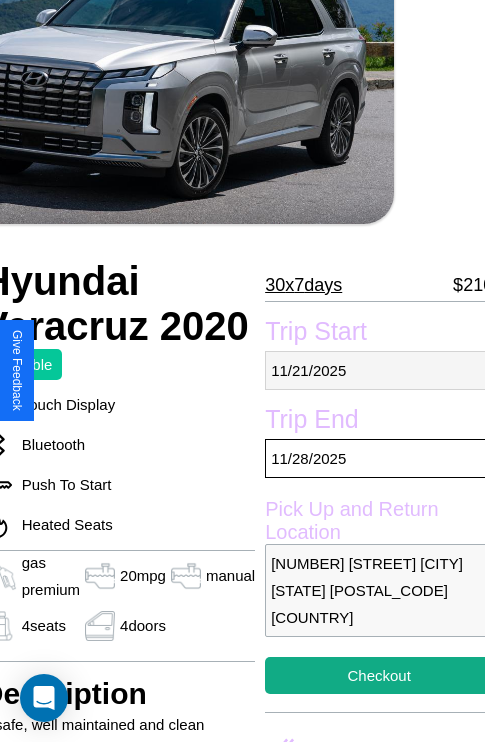 click on "[MONTH] / [DAY] / [YEAR]" at bounding box center [379, 370] 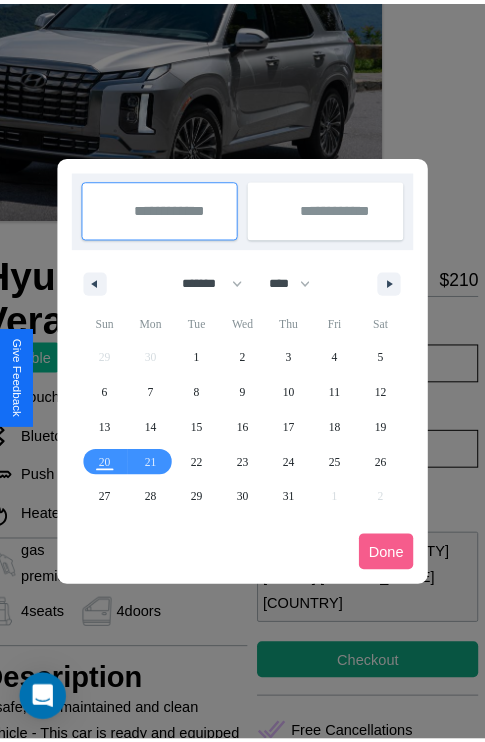 scroll, scrollTop: 0, scrollLeft: 91, axis: horizontal 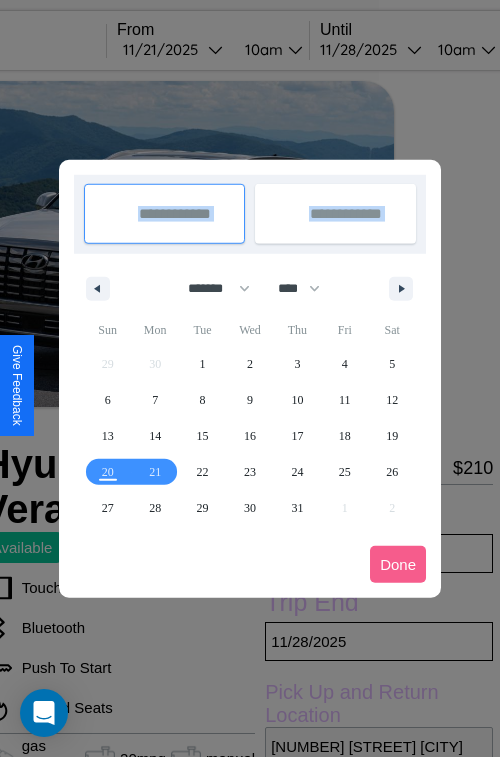 click at bounding box center (250, 378) 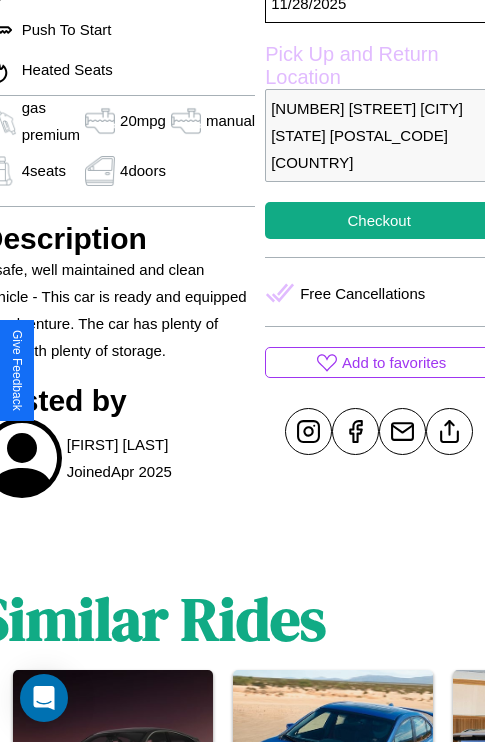 scroll, scrollTop: 699, scrollLeft: 91, axis: both 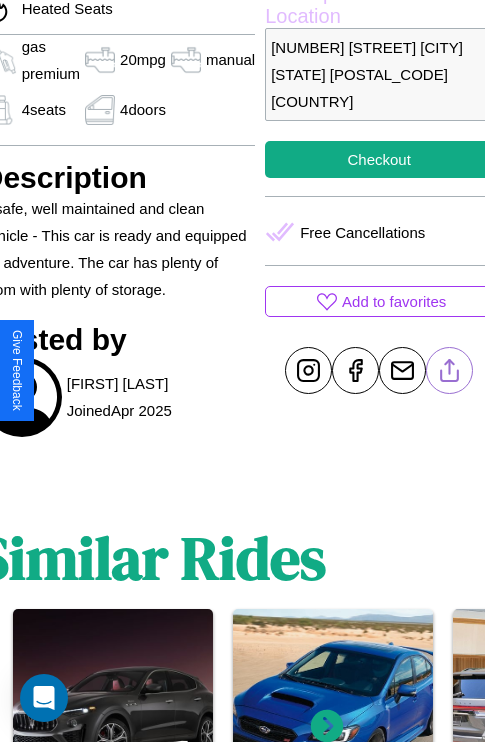 click 